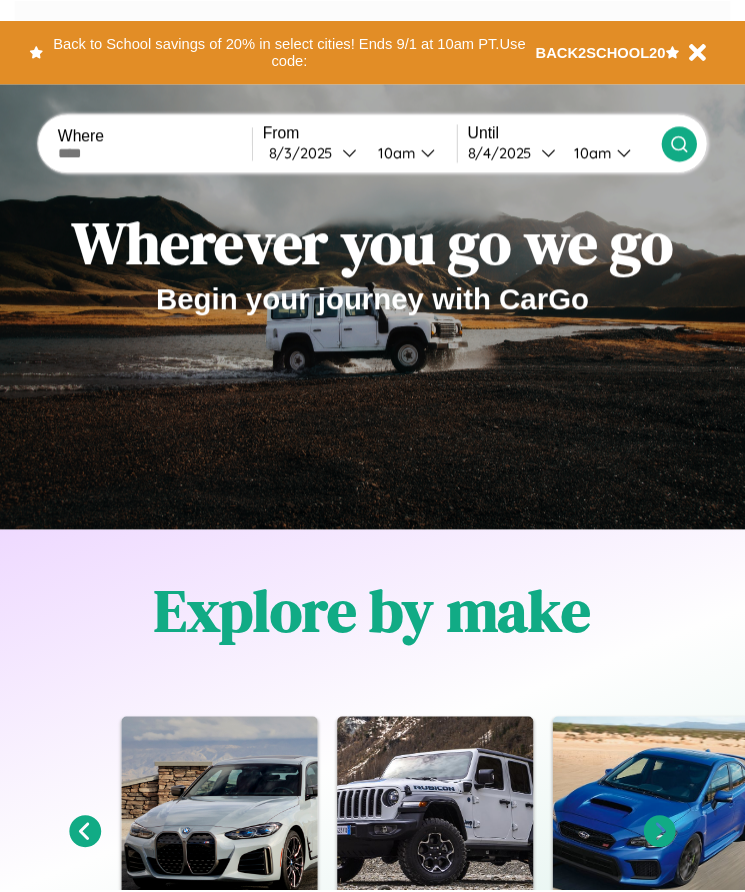 scroll, scrollTop: 0, scrollLeft: 0, axis: both 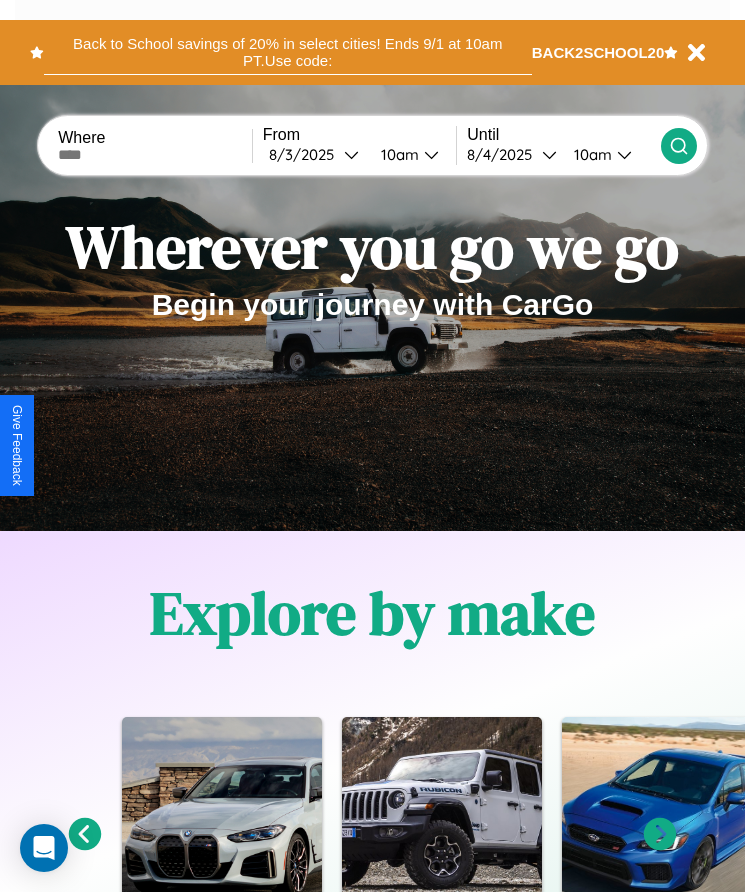click on "Back to School savings of 20% in select cities! Ends 9/1 at 10am PT.  Use code:" at bounding box center (288, 52) 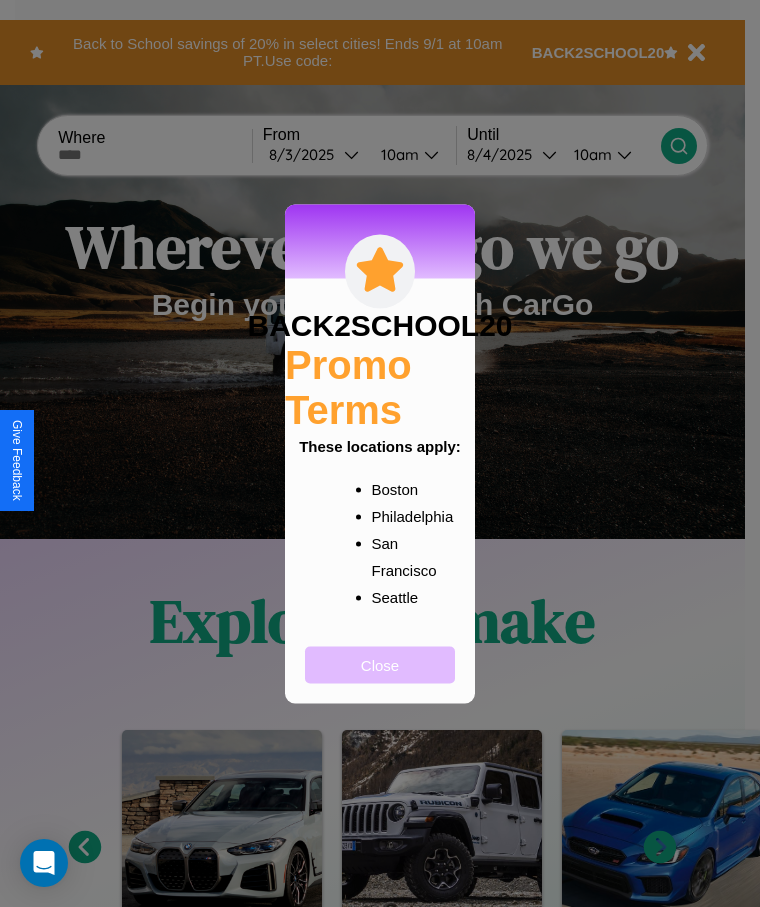 click on "Close" at bounding box center (380, 664) 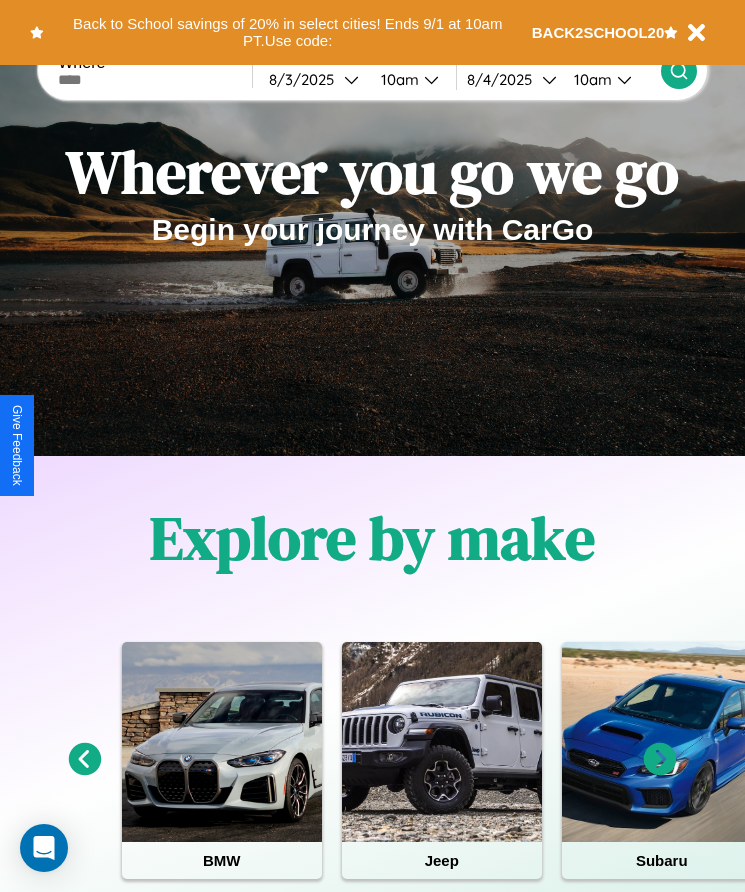 scroll, scrollTop: 334, scrollLeft: 0, axis: vertical 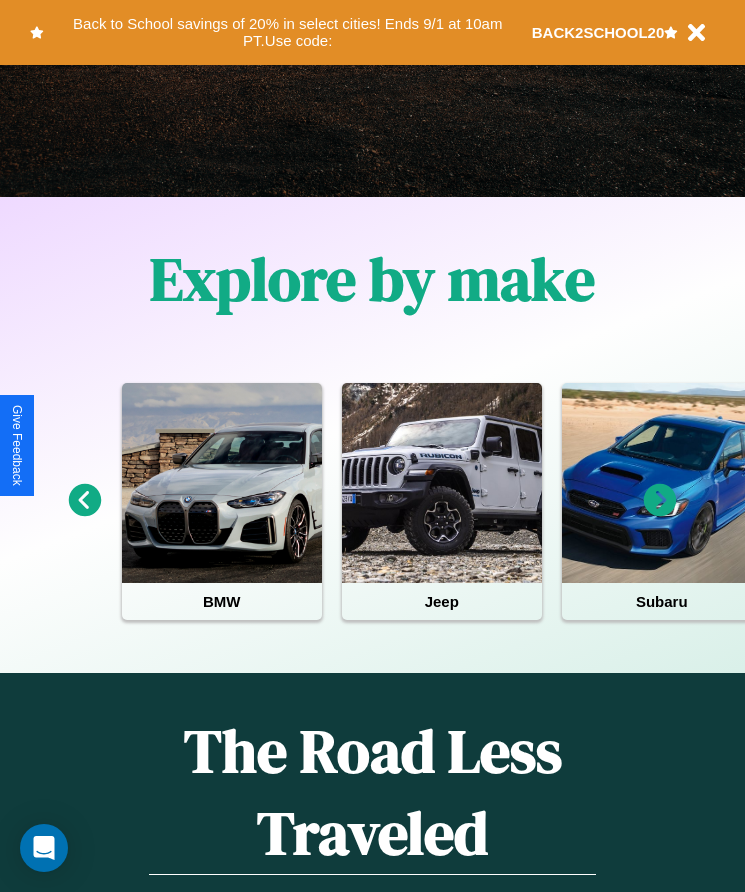 click 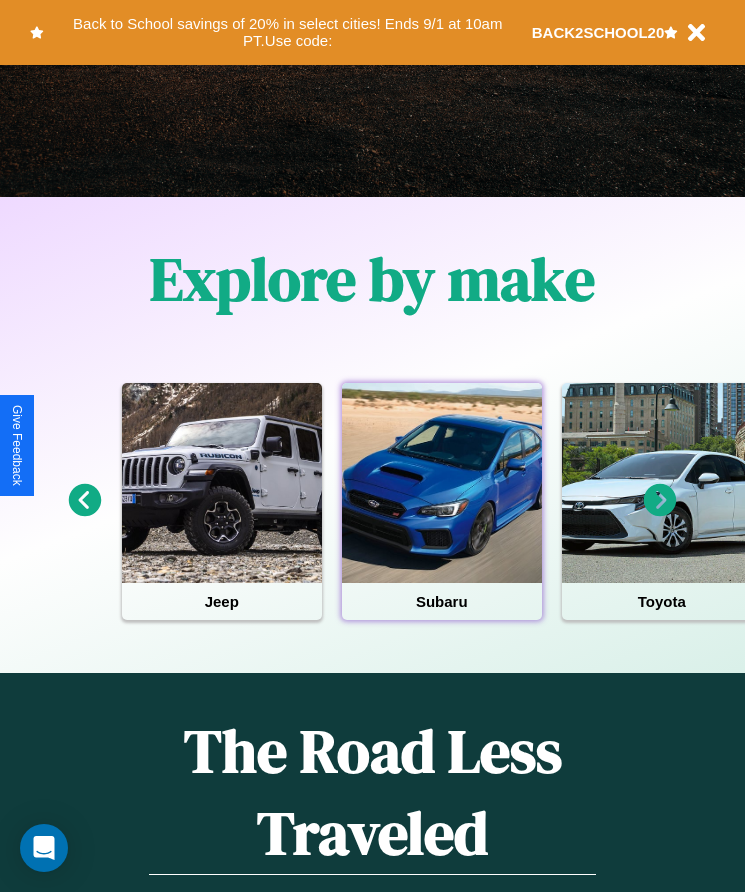 click at bounding box center [442, 483] 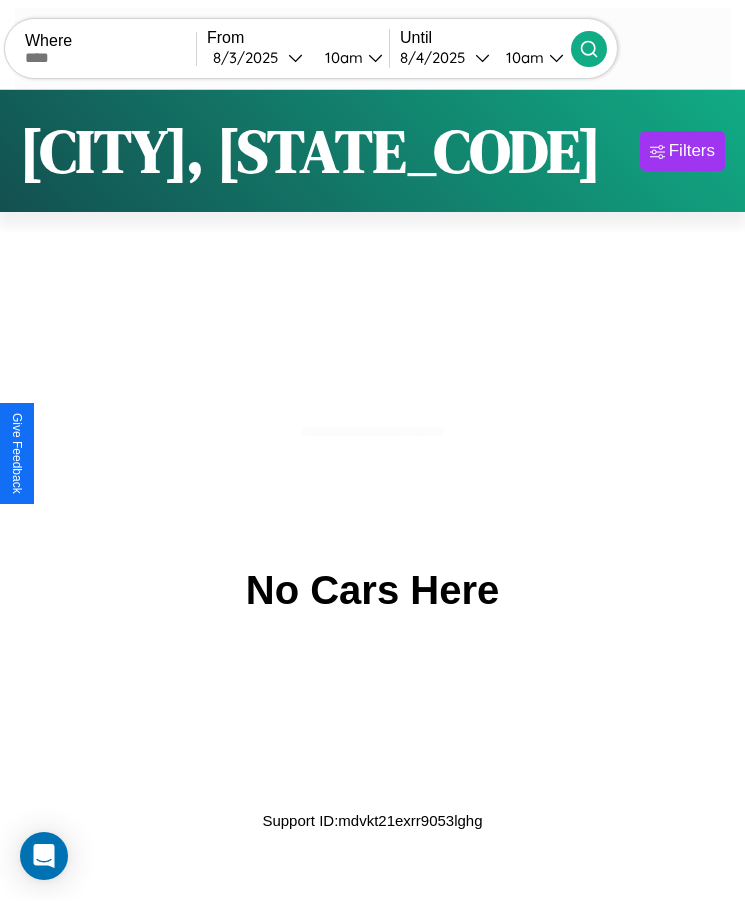scroll, scrollTop: 0, scrollLeft: 0, axis: both 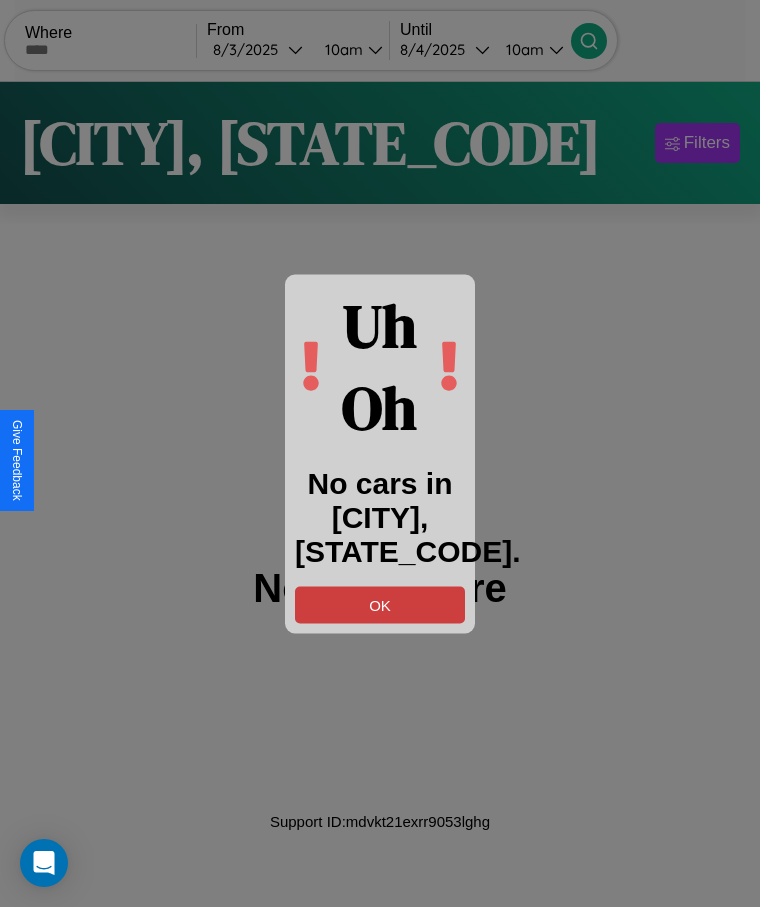 click on "OK" at bounding box center [380, 604] 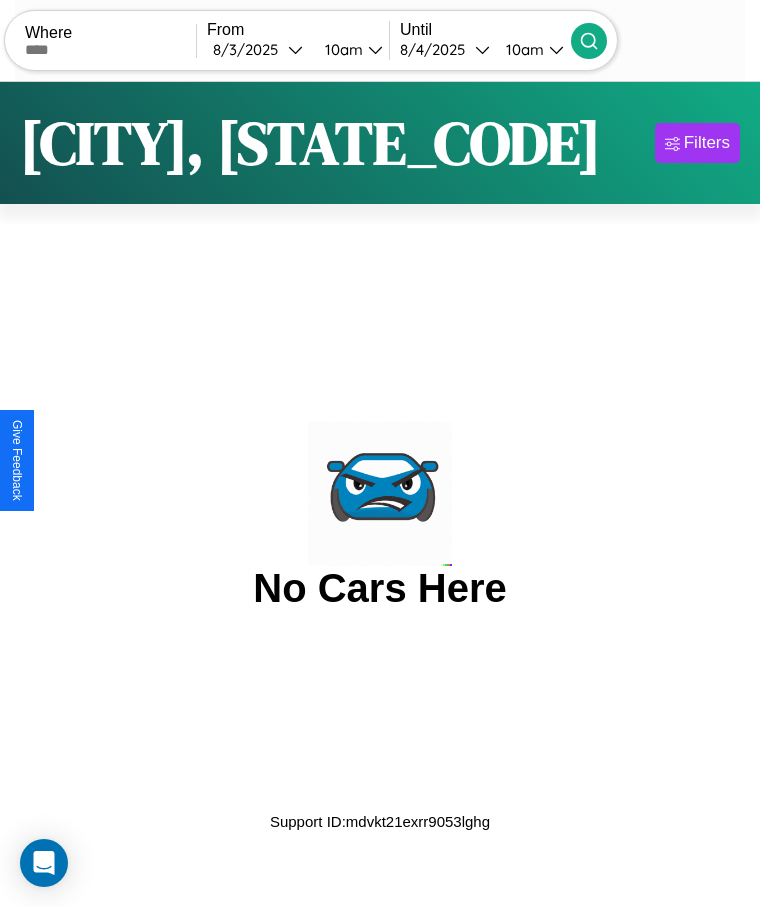 click at bounding box center [110, 50] 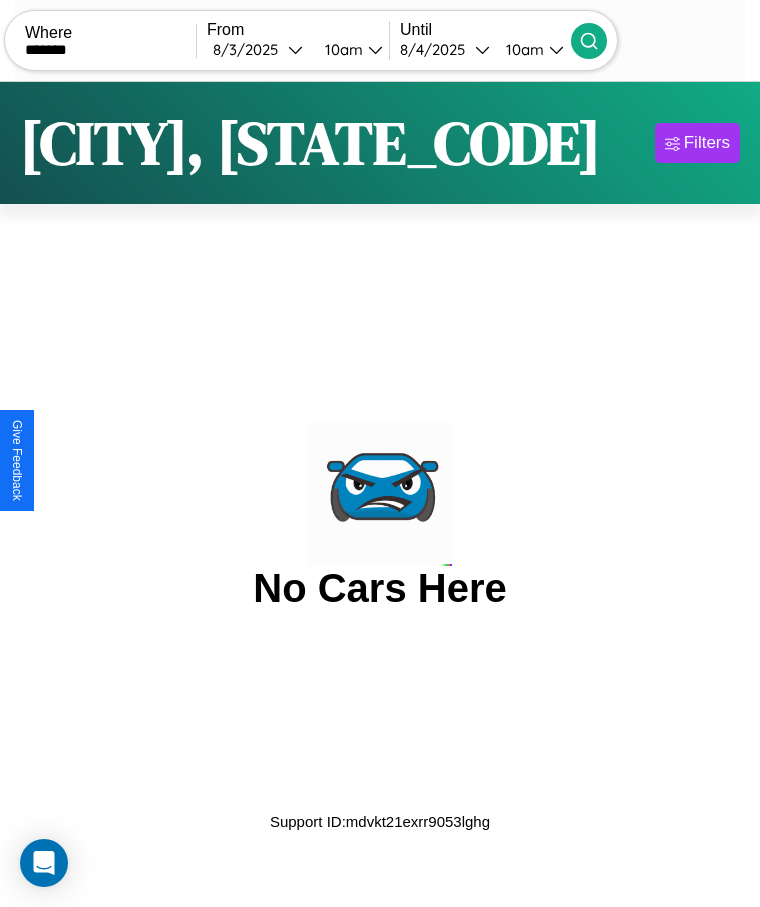 type on "*******" 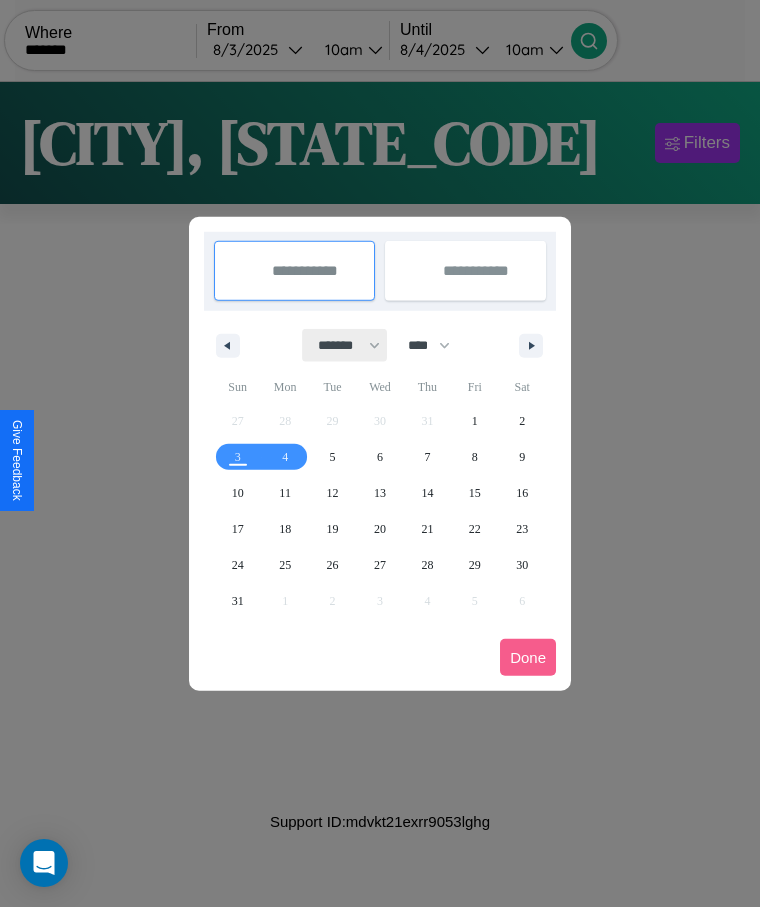 click on "******* ******** ***** ***** *** **** **** ****** ********* ******* ******** ********" at bounding box center (345, 345) 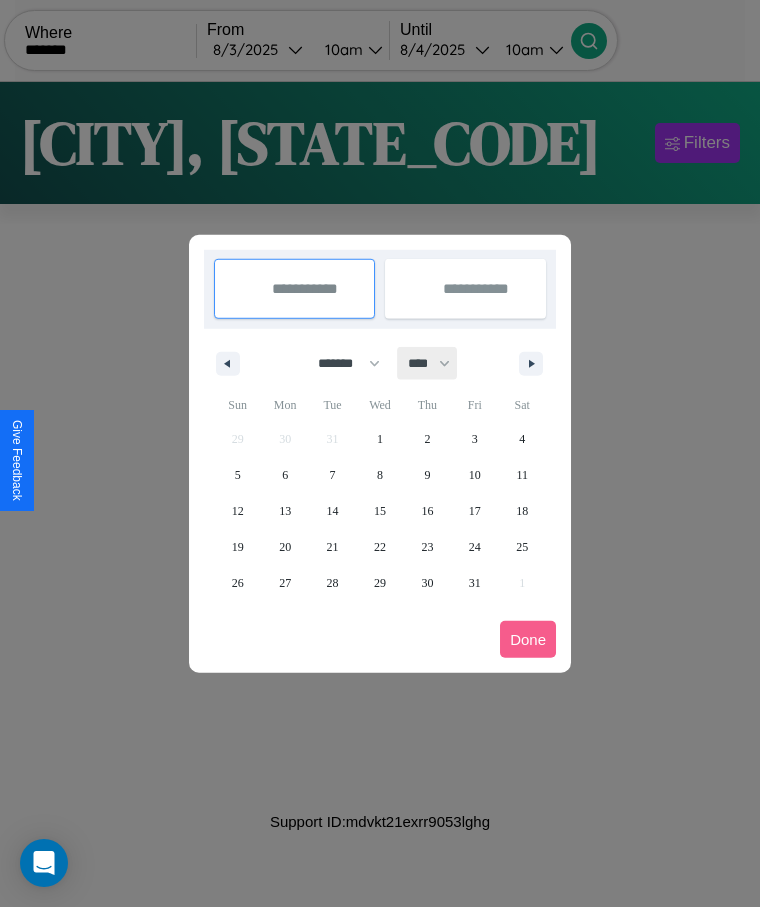 click on "**** **** **** **** **** **** **** **** **** **** **** **** **** **** **** **** **** **** **** **** **** **** **** **** **** **** **** **** **** **** **** **** **** **** **** **** **** **** **** **** **** **** **** **** **** **** **** **** **** **** **** **** **** **** **** **** **** **** **** **** **** **** **** **** **** **** **** **** **** **** **** **** **** **** **** **** **** **** **** **** **** **** **** **** **** **** **** **** **** **** **** **** **** **** **** **** **** **** **** **** **** **** **** **** **** **** **** **** **** **** **** **** **** **** **** **** **** **** **** **** ****" at bounding box center (428, 363) 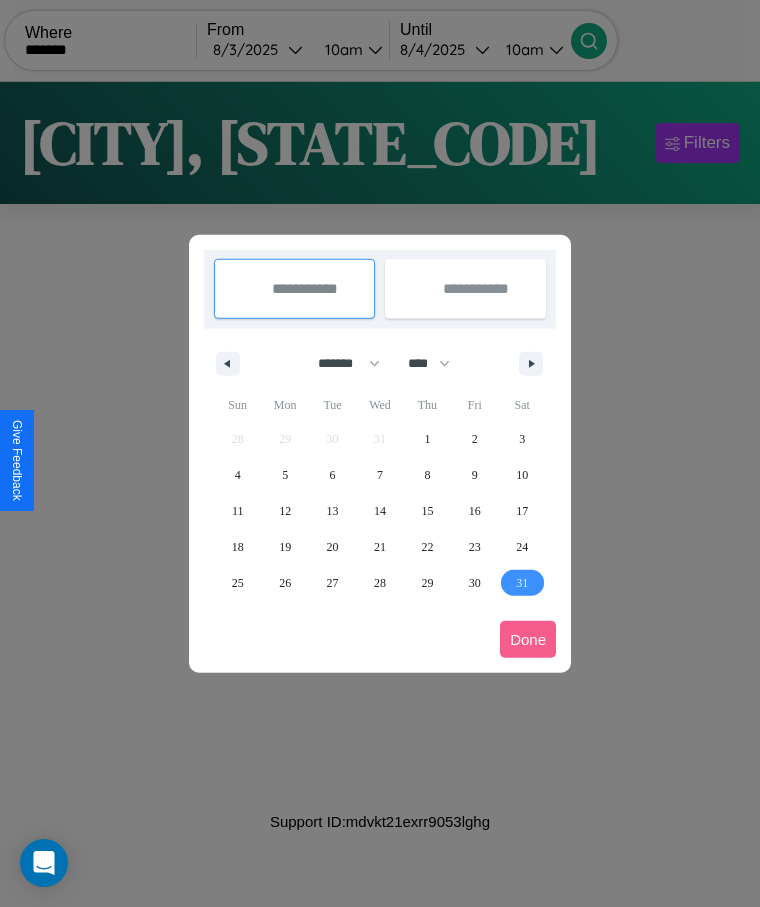 click on "31" at bounding box center [522, 583] 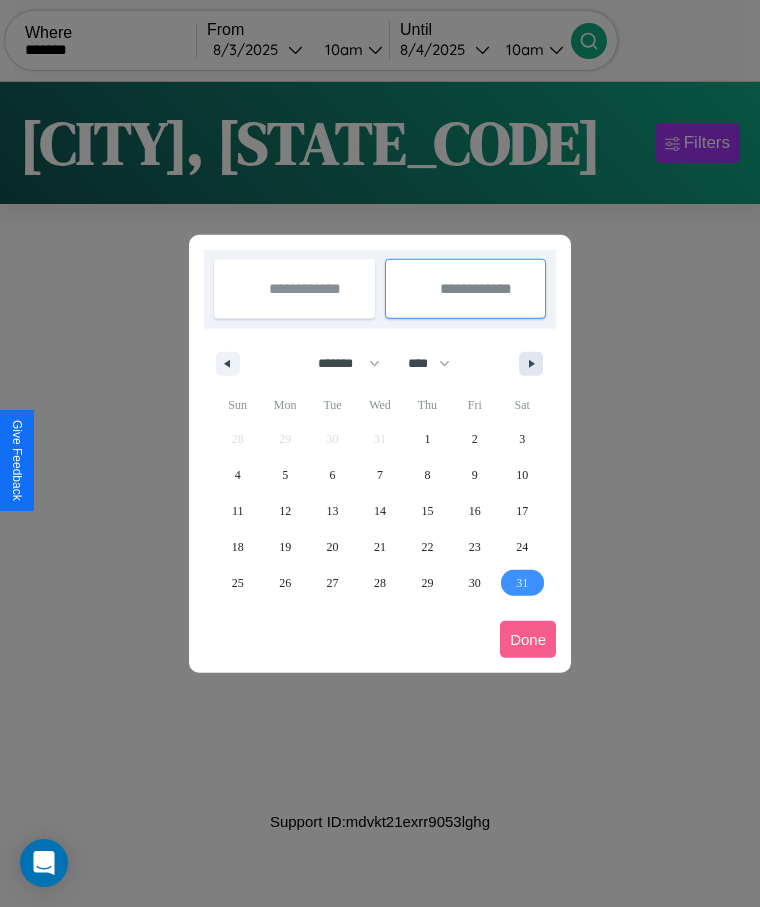 click at bounding box center [535, 364] 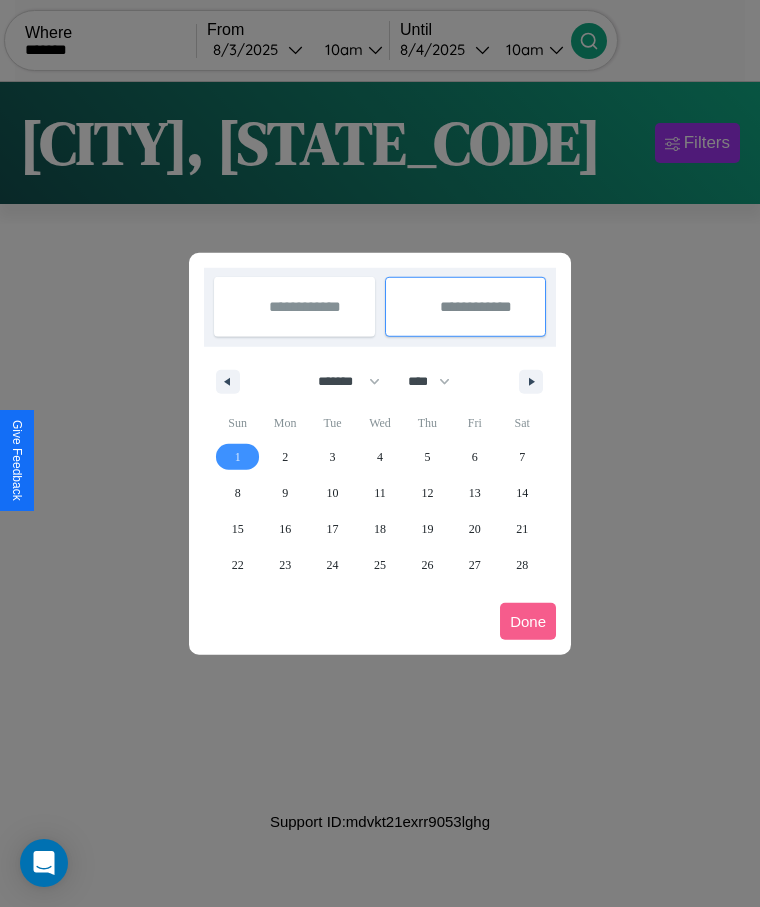 click on "1" at bounding box center [238, 457] 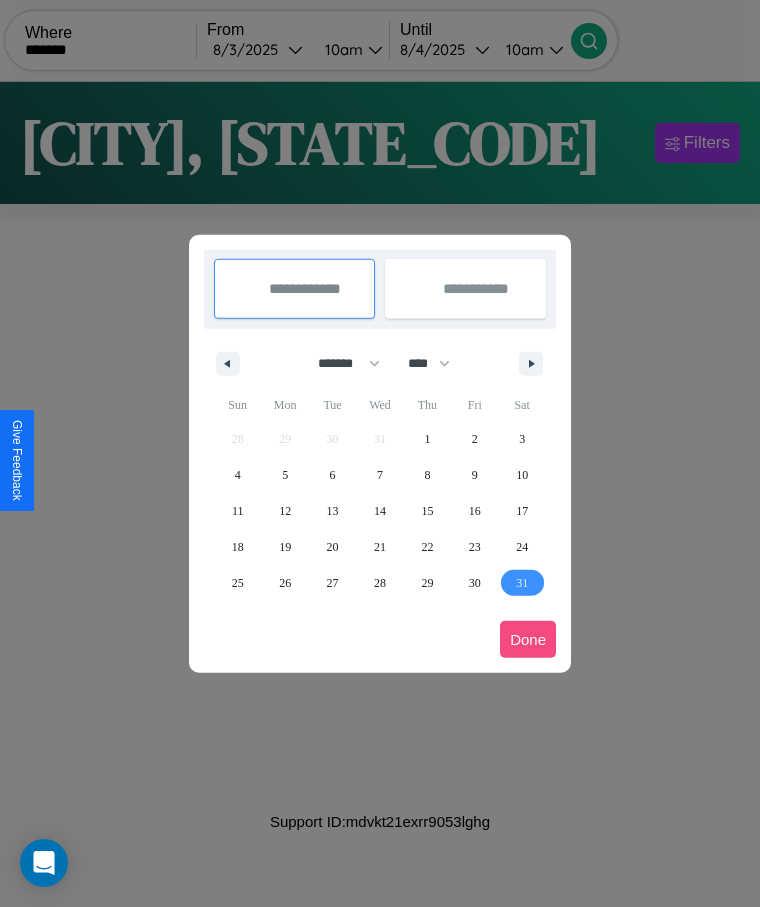 click on "Done" at bounding box center (528, 639) 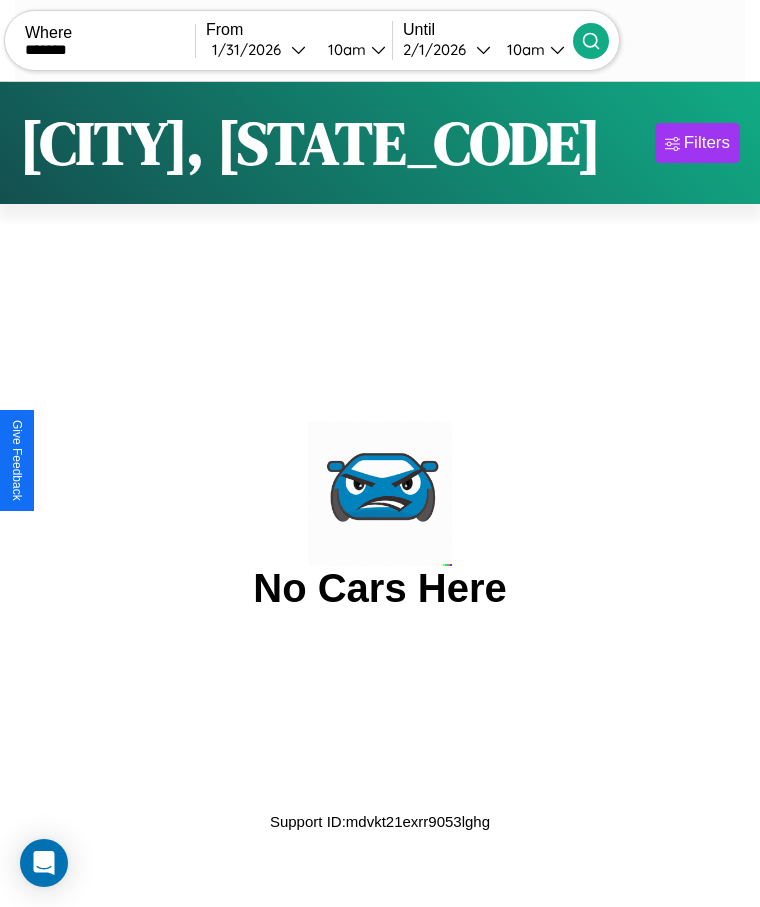 click on "10am" at bounding box center [344, 49] 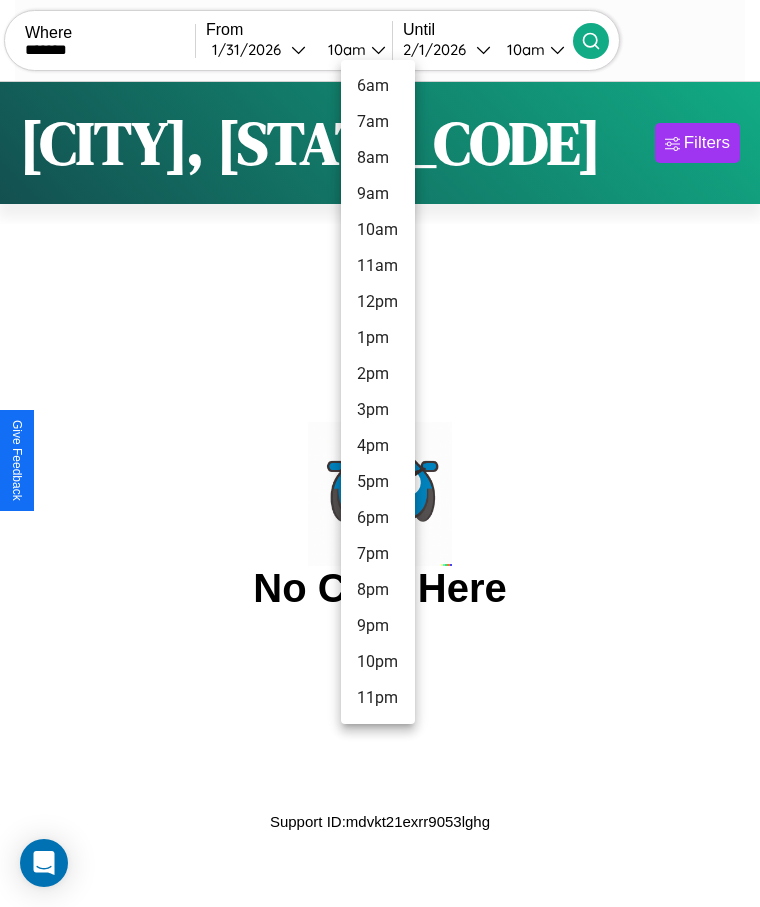 click on "4pm" at bounding box center (378, 446) 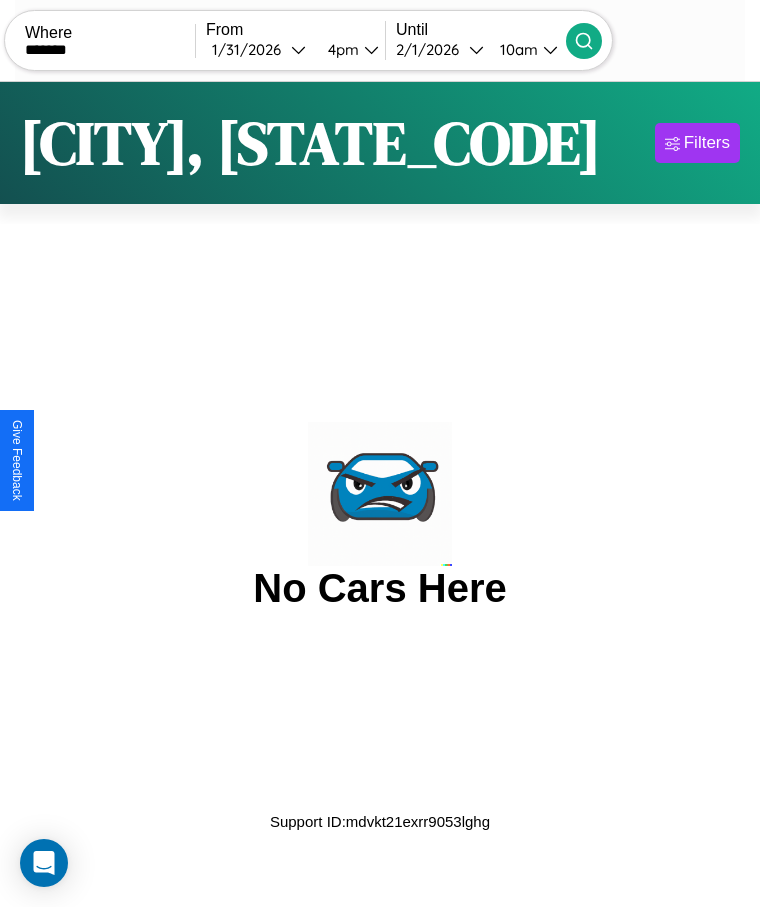 click 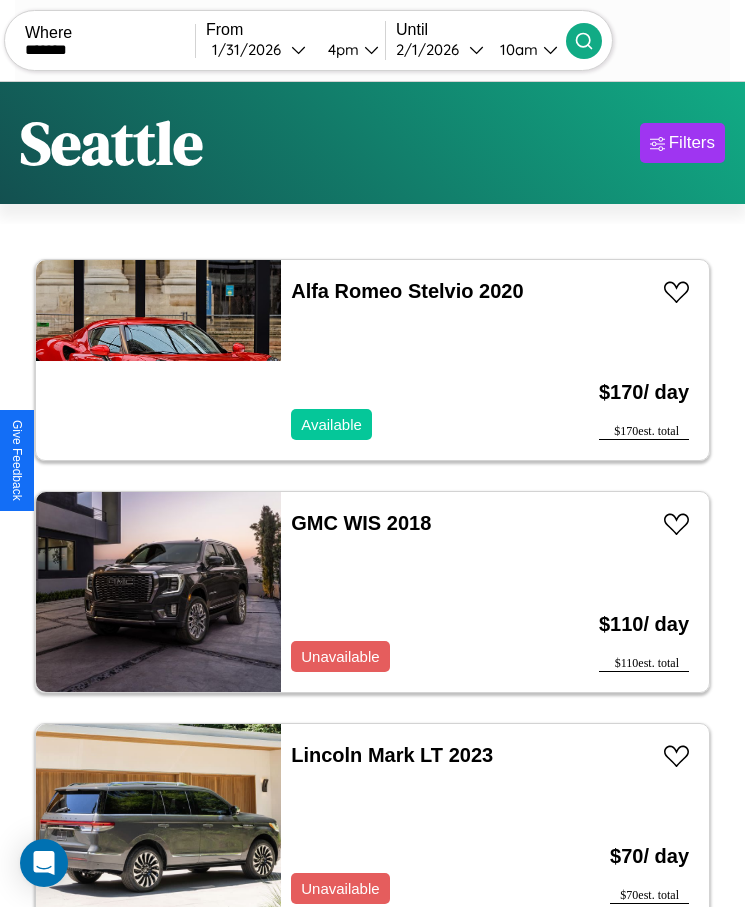 scroll, scrollTop: 50, scrollLeft: 0, axis: vertical 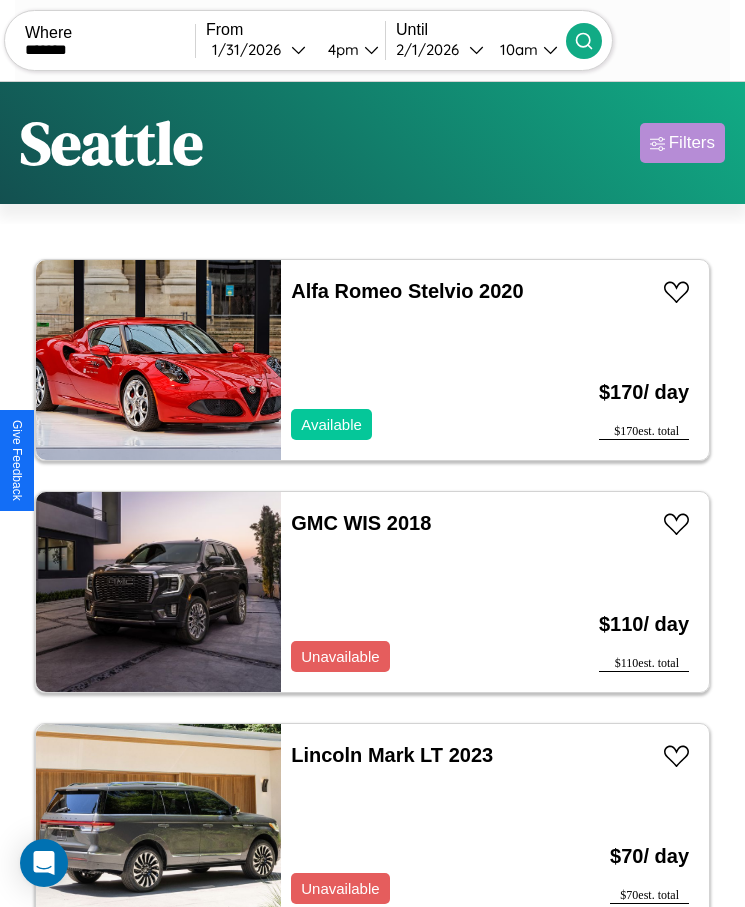 click on "Filters" at bounding box center (692, 143) 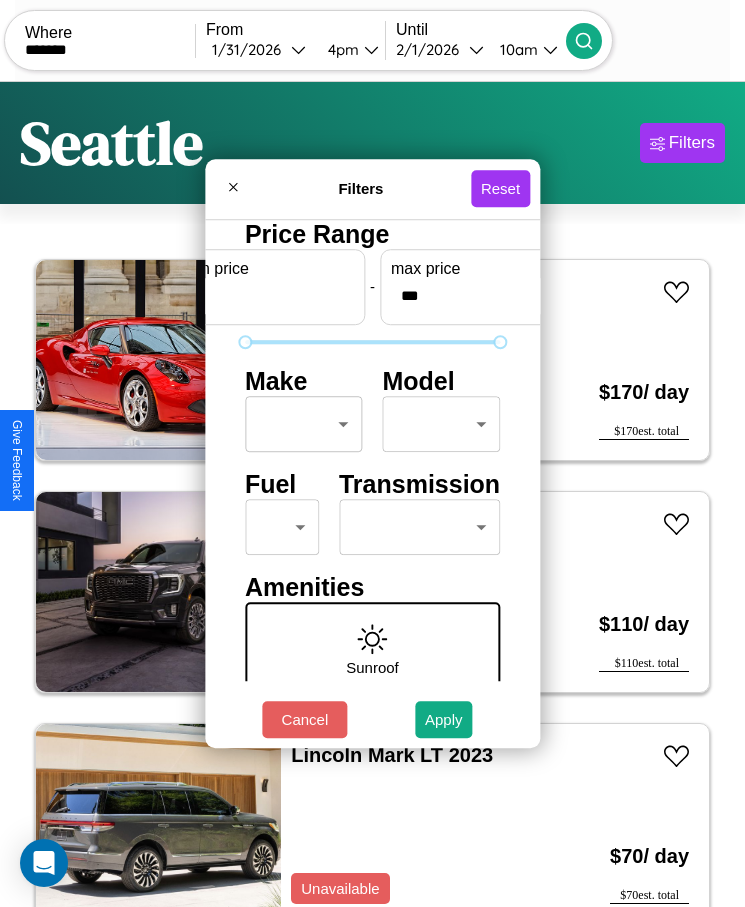 click on "CarGo Where ******* From [MONTH] / [DAY] / [YEAR] [TIME] Until [MONTH] / [DAY] / [YEAR] [TIME] Become a Host Login Sign Up [CITY] Filters 34 cars in this area These cars can be picked up in this city. Alfa Romeo Stelvio 2020 Available $ 170 / day $ 170 est. total GMC WIS 2018 Unavailable $ 110 / day $ 110 est. total Lincoln Mark LT 2023 Unavailable $ 70 / day $ 70 est. total Honda FIREBLADE 2014 Available $ 160 / day $ 160 est. total Volvo WCA 2024 Unavailable $ 30 / day $ 30 est. total Dodge Mini Ram 2018 Available $ 110 / day $ 110 est. total Jeep Wrangler JK 2017 Available $ 180 / day $ 180 est. total Honda Z50R 2016 Available $ 200 / day $ 200 est. total Chrysler LASER 2018 Available $ 80 / day $ 80 est. total Hyundai Hyundai Steel Industries, Inc. 2021 Available $ 110 / day $ 110 est. total Volvo B9TL 2017 Available $ 100 / day $ 100 est. total Fiat Ducato 2020 Available $ 40 / day $ 40 est. total Ford Transit Connect 2014 Unavailable $ 40 / day $ 40" at bounding box center (372, 478) 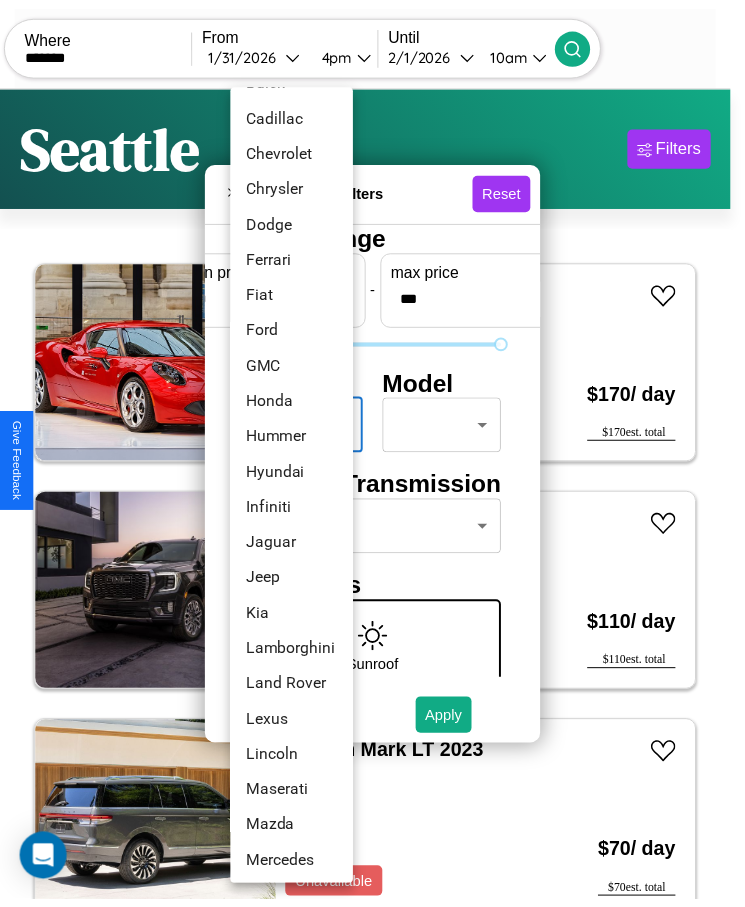 scroll, scrollTop: 501, scrollLeft: 0, axis: vertical 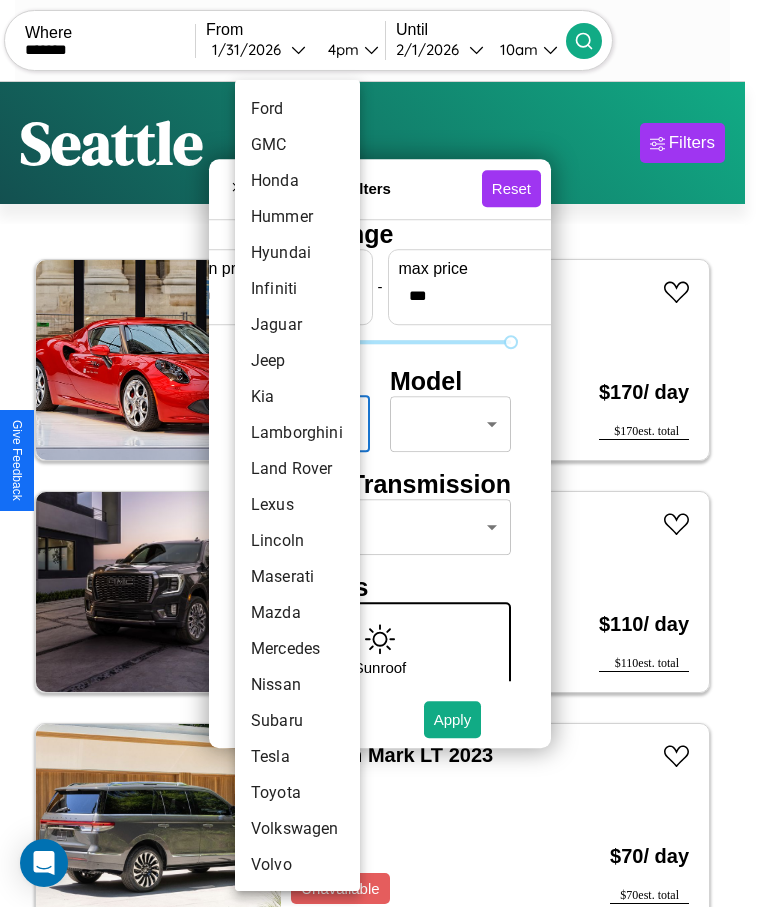click on "Tesla" at bounding box center (297, 757) 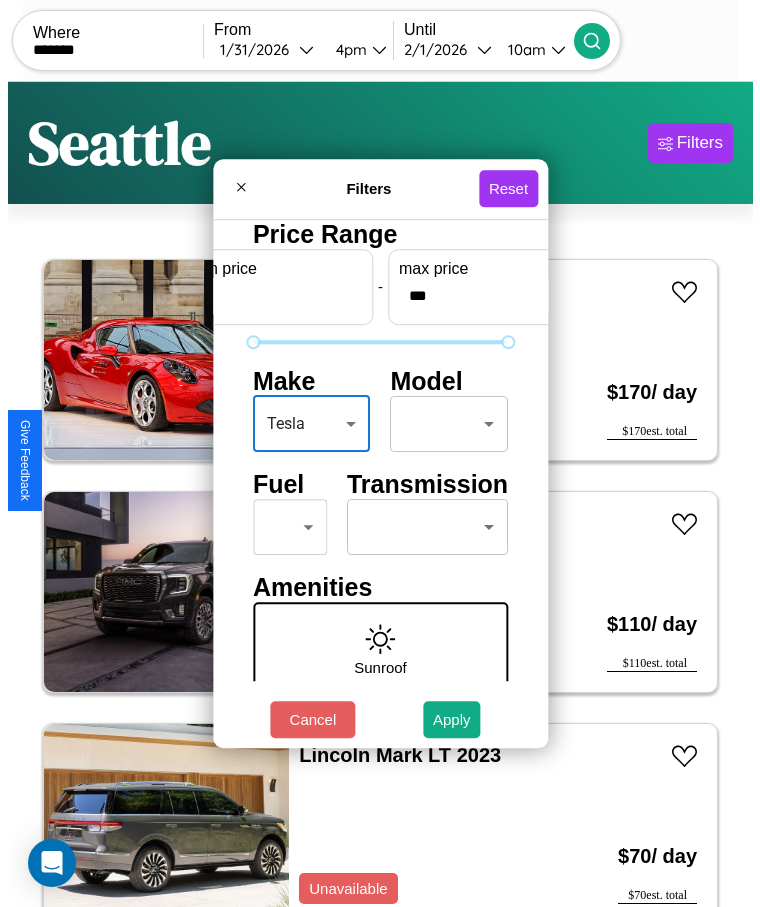 scroll, scrollTop: 85, scrollLeft: 0, axis: vertical 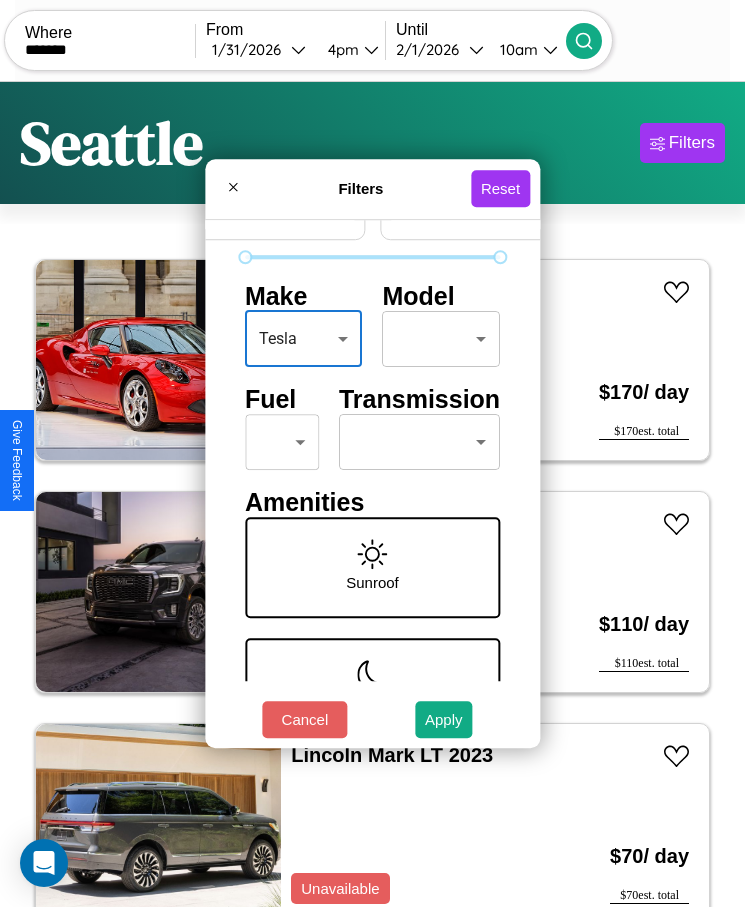 click on "CarGo Where ******* From [MONTH] / [DAY] / [YEAR] [TIME] Until [MONTH] / [DAY] / [YEAR] [TIME] Become a Host Login Sign Up [CITY] Filters 34 cars in this area These cars can be picked up in this city. Alfa Romeo Stelvio 2020 Available $ 170 / day $ 170 est. total GMC WIS 2018 Unavailable $ 110 / day $ 110 est. total Lincoln Mark LT 2023 Unavailable $ 70 / day $ 70 est. total Honda FIREBLADE 2014 Available $ 160 / day $ 160 est. total Volvo WCA 2024 Unavailable $ 30 / day $ 30 est. total Dodge Mini Ram 2018 Available $ 110 / day $ 110 est. total Jeep Wrangler JK 2017 Available $ 180 / day $ 180 est. total Honda Z50R 2016 Available $ 200 / day $ 200 est. total Chrysler LASER 2018 Available $ 80 / day $ 80 est. total Hyundai Hyundai Steel Industries, Inc. 2021 Available $ 110 / day $ 110 est. total Volvo B9TL 2017 Available $ 100 / day $ 100 est. total Fiat Ducato 2020 Available $ 40 / day $ 40 est. total Ford Transit Connect 2014 Unavailable $ 40 / day $ 40" at bounding box center [372, 478] 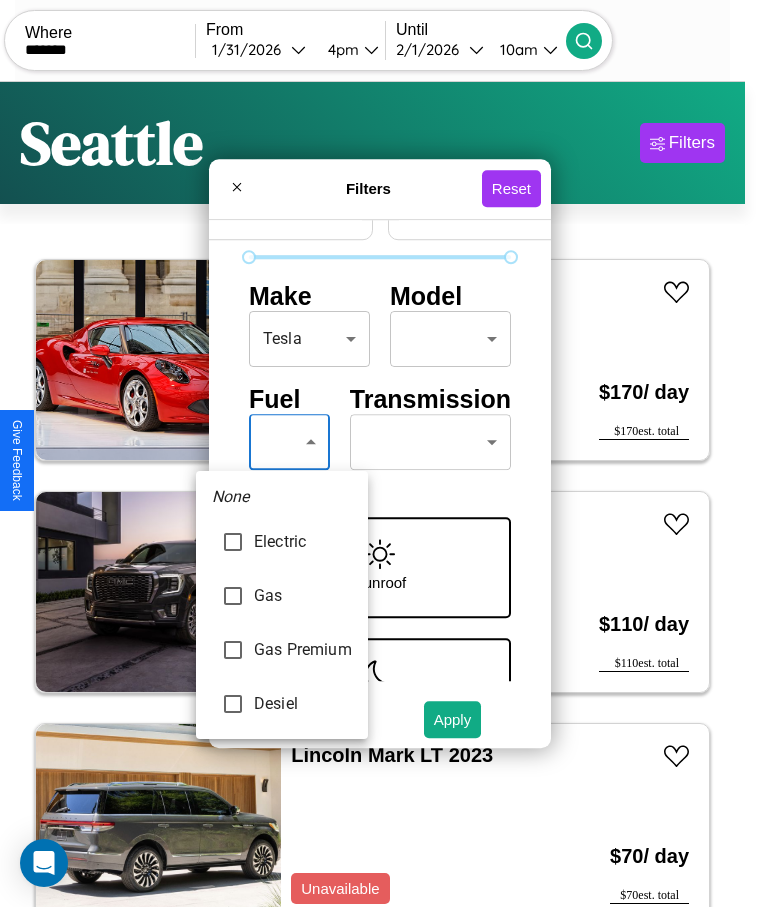type on "********" 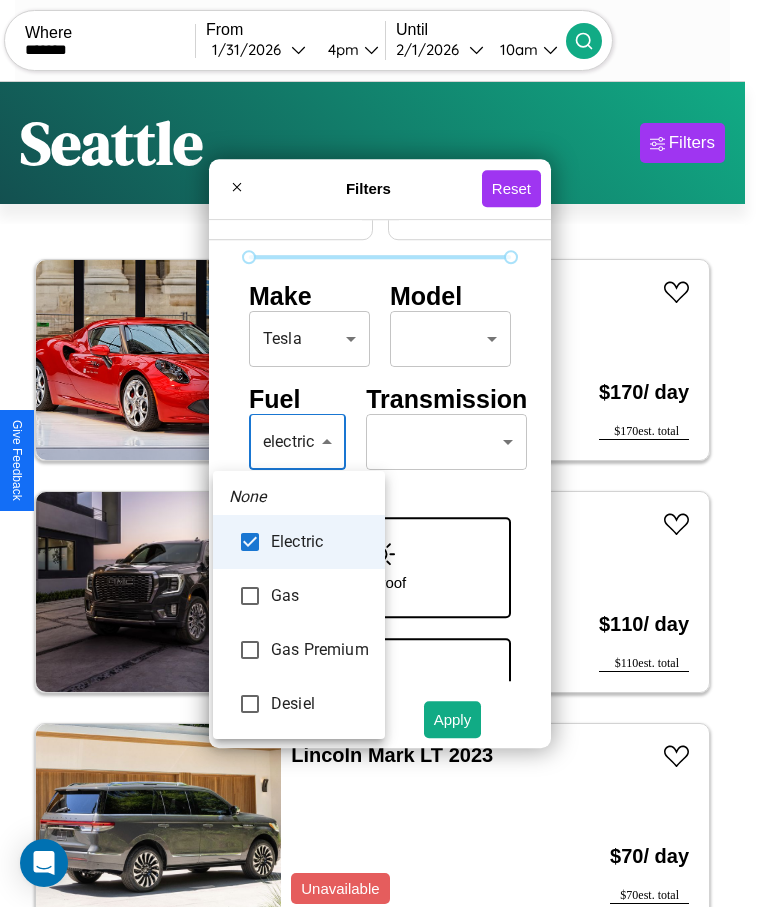 click at bounding box center (380, 453) 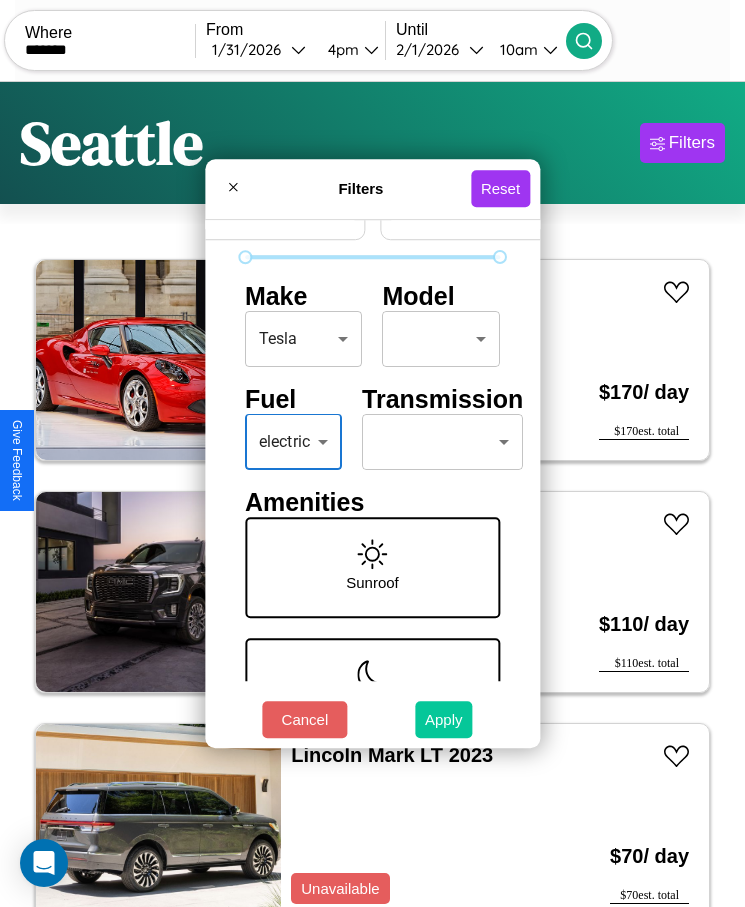 click on "Apply" at bounding box center (444, 719) 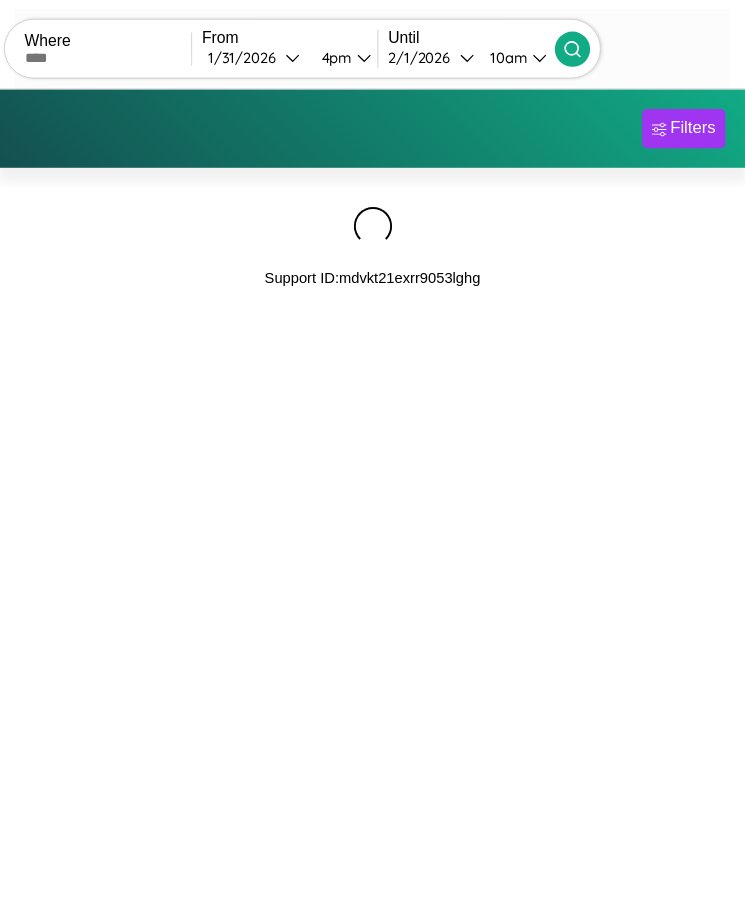scroll, scrollTop: 0, scrollLeft: 0, axis: both 